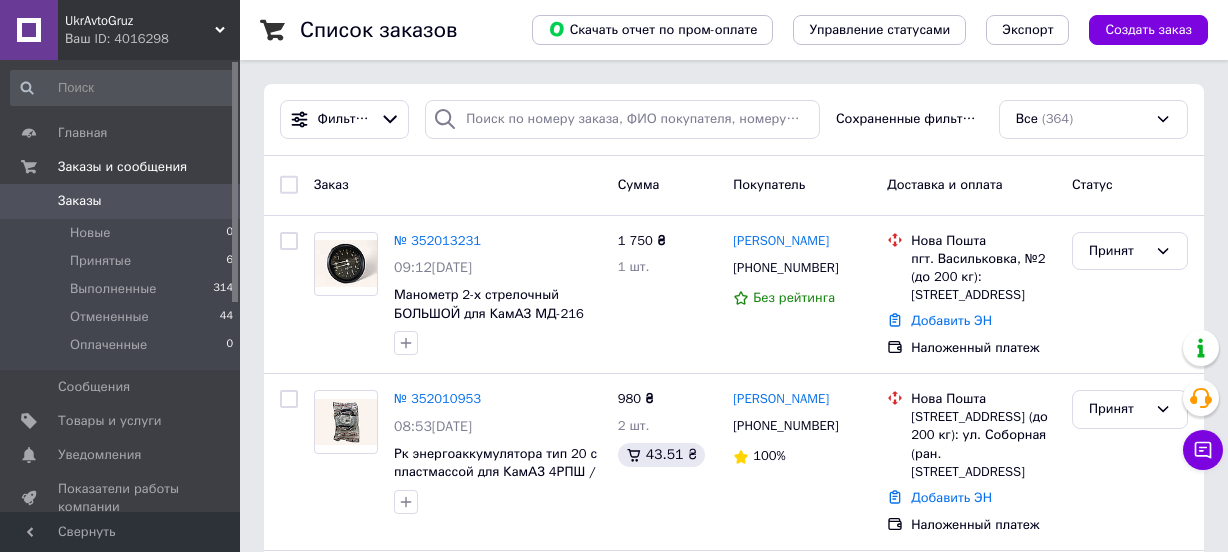 scroll, scrollTop: 0, scrollLeft: 0, axis: both 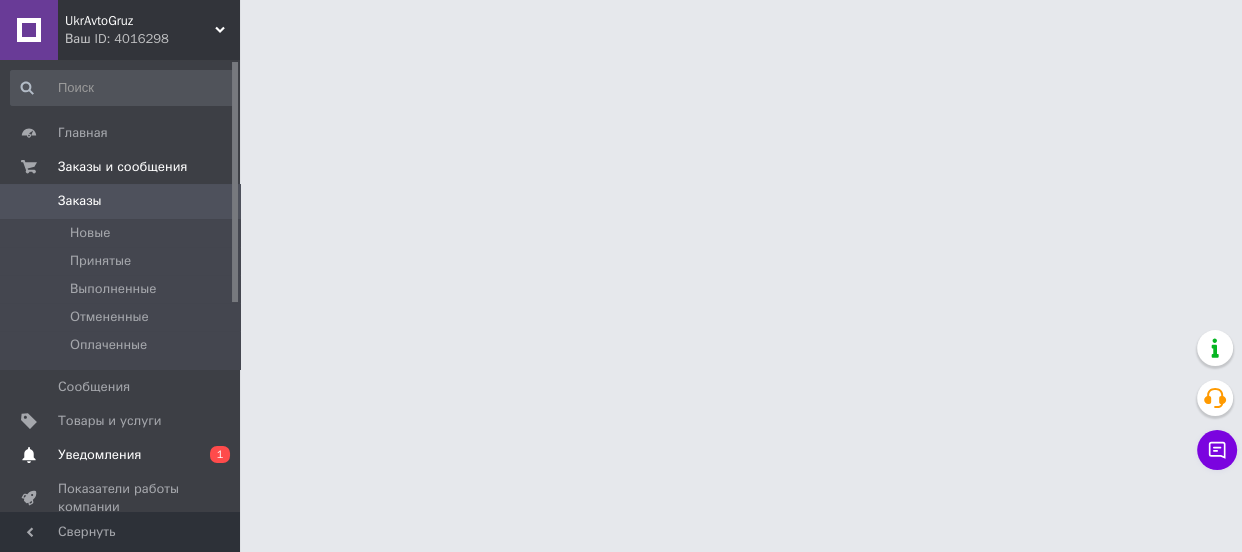 click on "Уведомления" at bounding box center (99, 455) 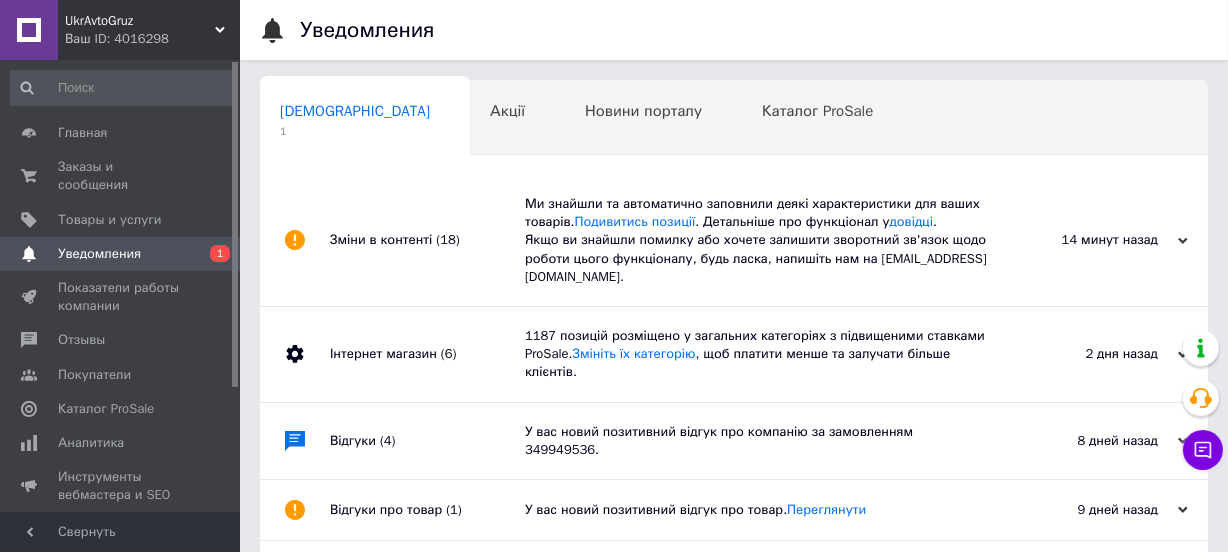 scroll, scrollTop: 0, scrollLeft: 2, axis: horizontal 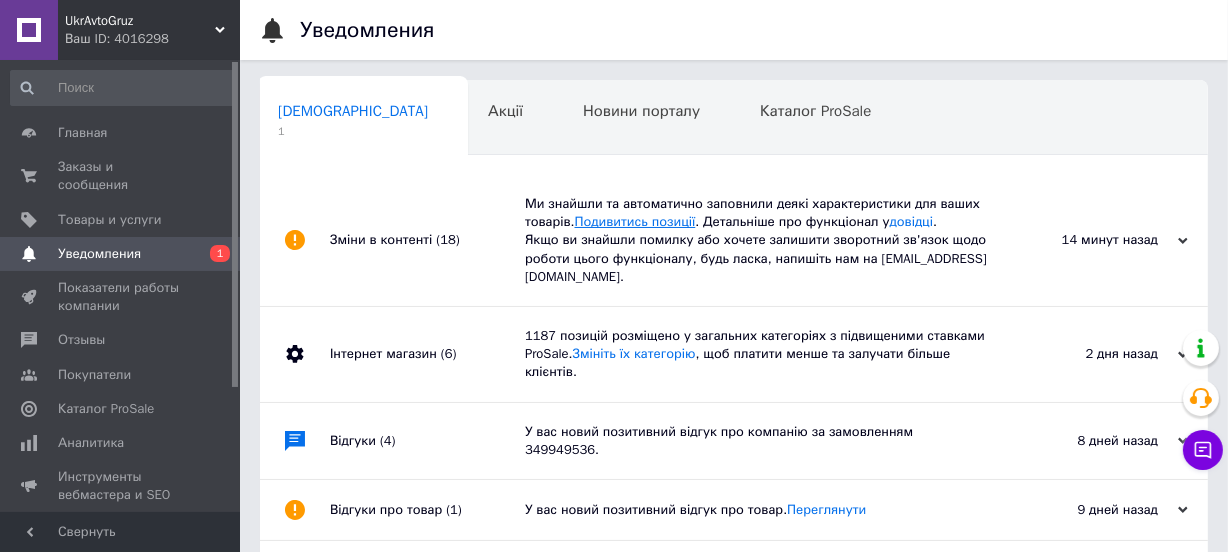 click on "Подивитись позиції" at bounding box center [635, 221] 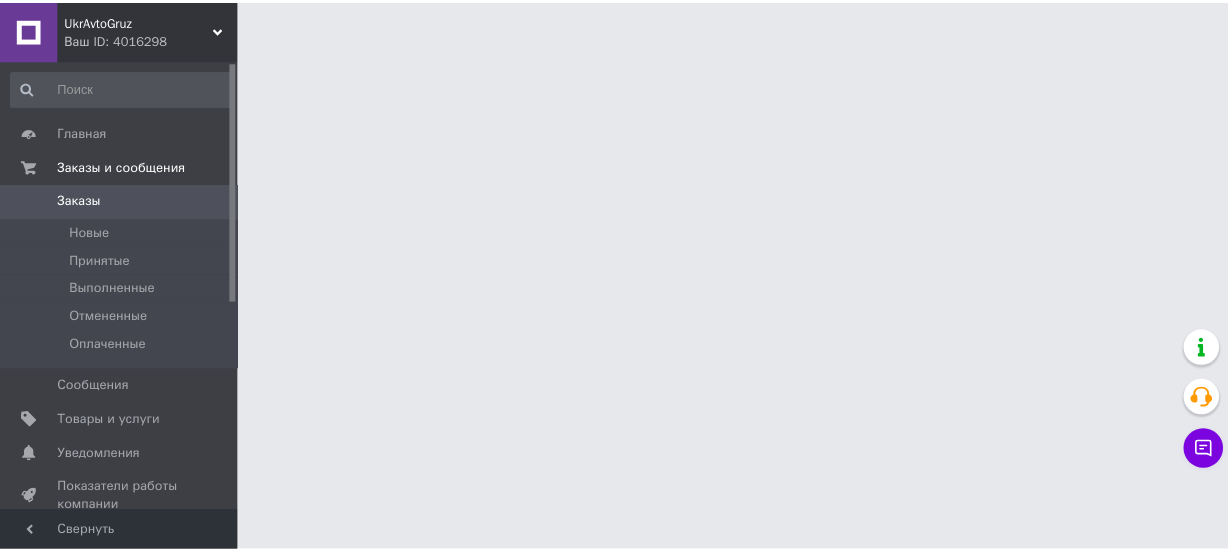 scroll, scrollTop: 0, scrollLeft: 0, axis: both 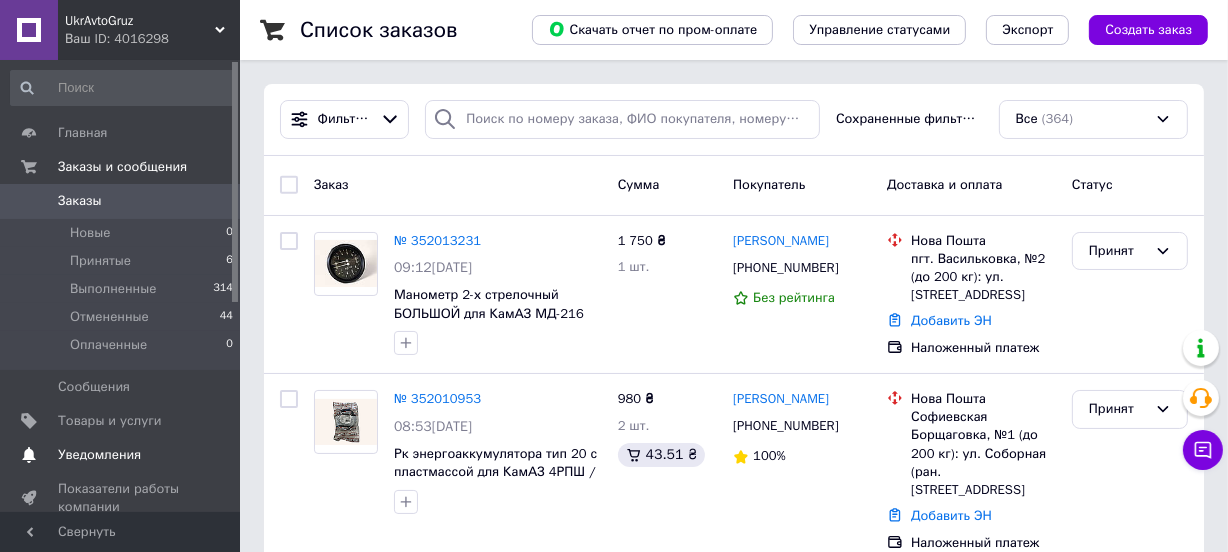 click on "Уведомления" at bounding box center [99, 455] 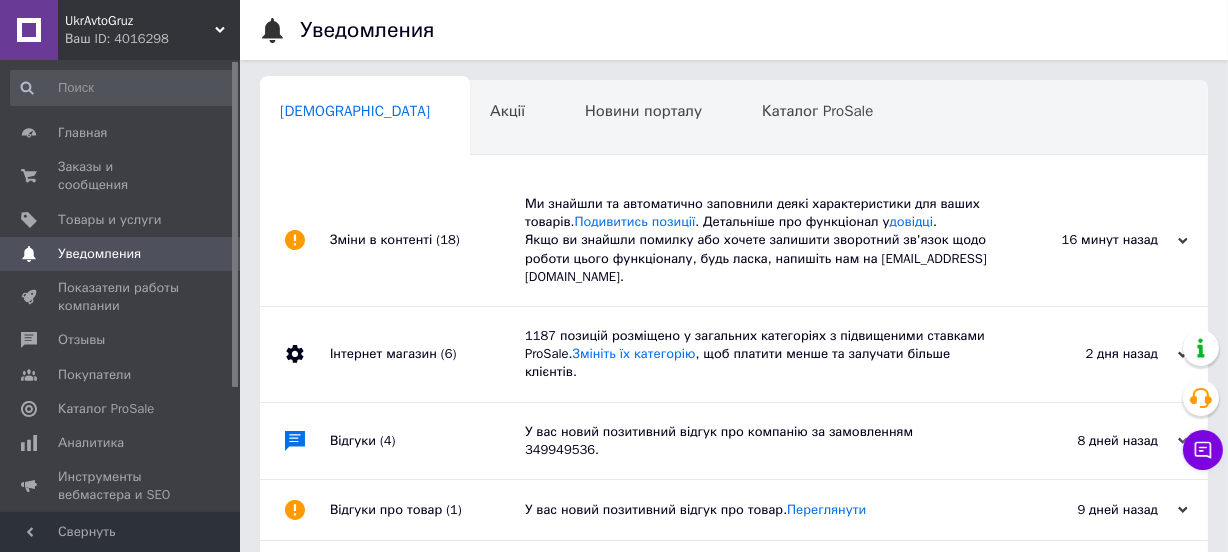scroll, scrollTop: 0, scrollLeft: 2, axis: horizontal 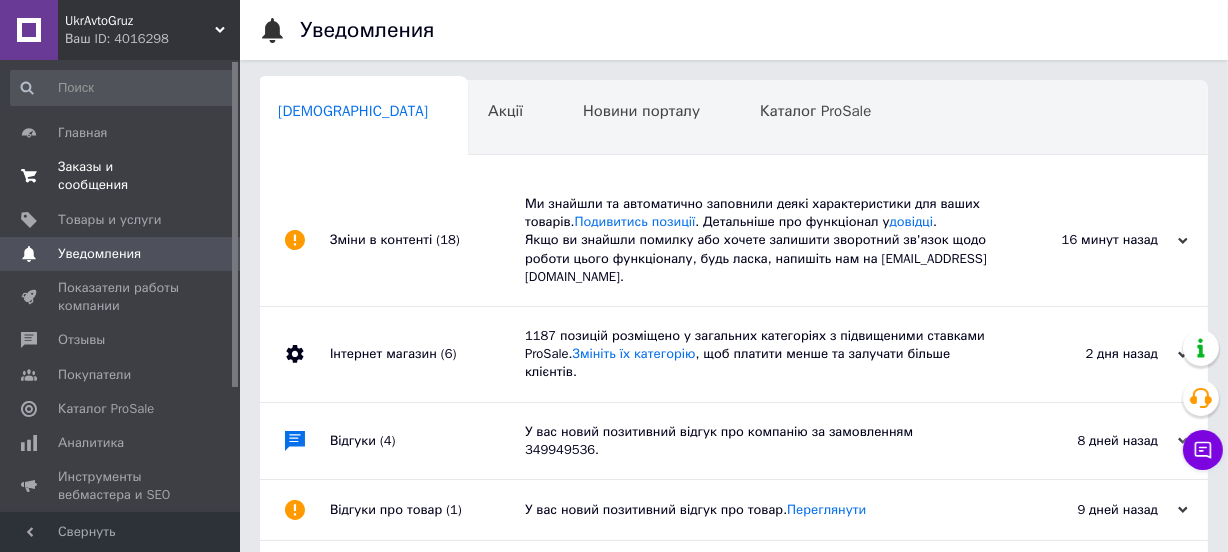 click on "Заказы и сообщения 0 0" at bounding box center (122, 176) 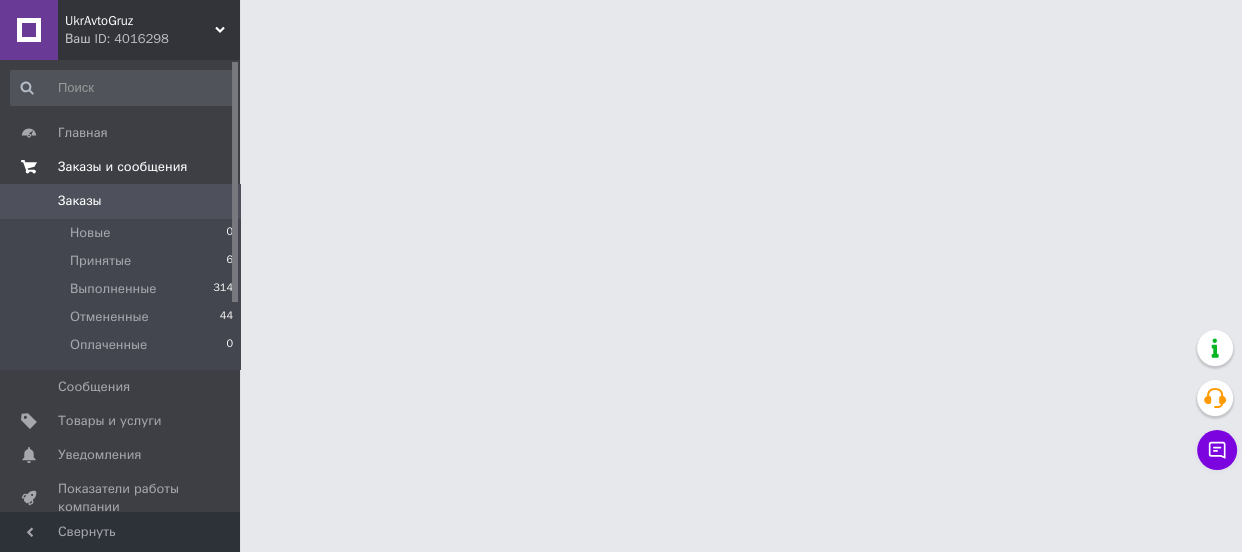 click on "Заказы и сообщения" at bounding box center [122, 167] 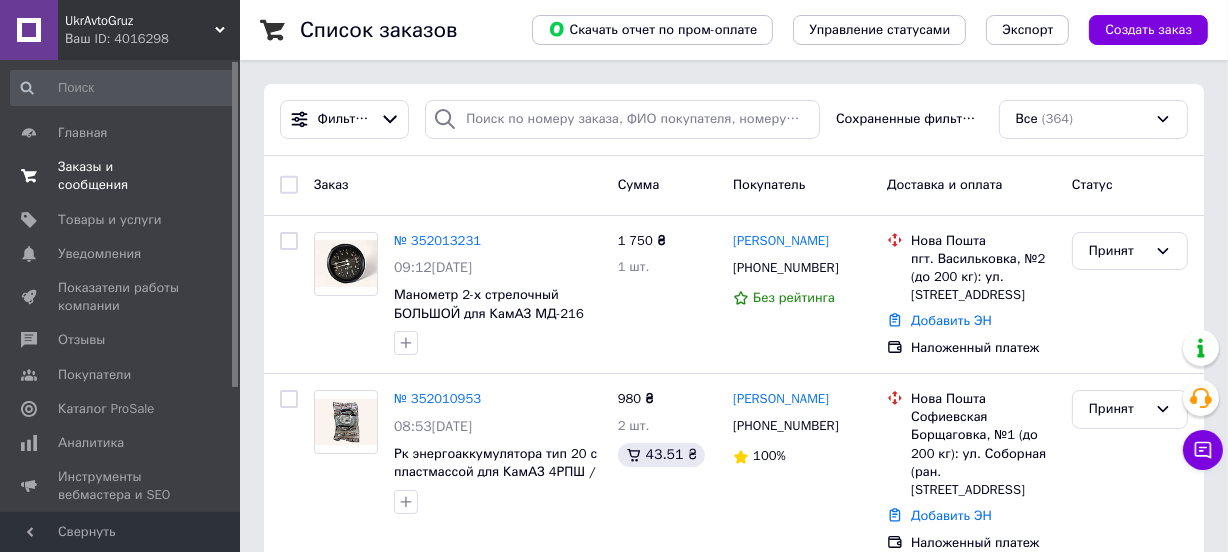 click on "Заказы и сообщения" at bounding box center (121, 176) 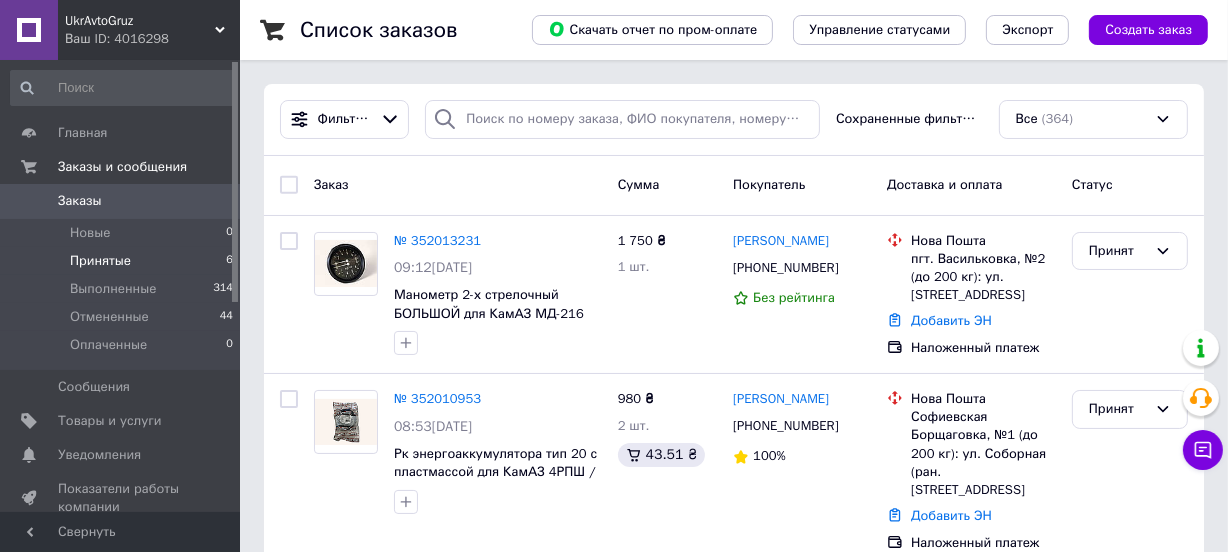click on "Принятые 6" at bounding box center (122, 261) 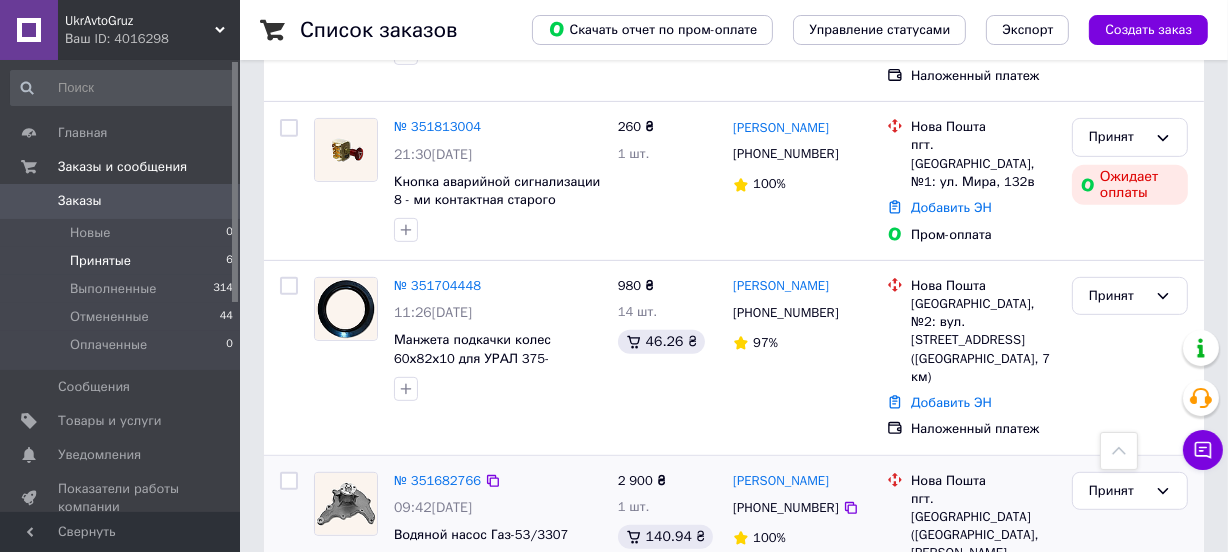 scroll, scrollTop: 811, scrollLeft: 0, axis: vertical 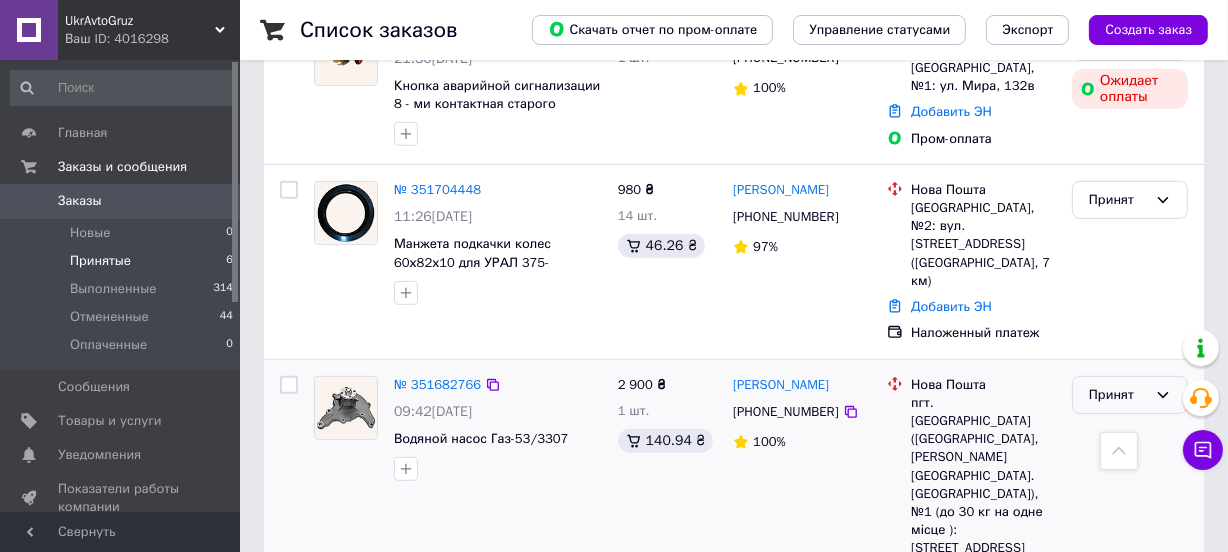 click on "Принят" at bounding box center (1118, 395) 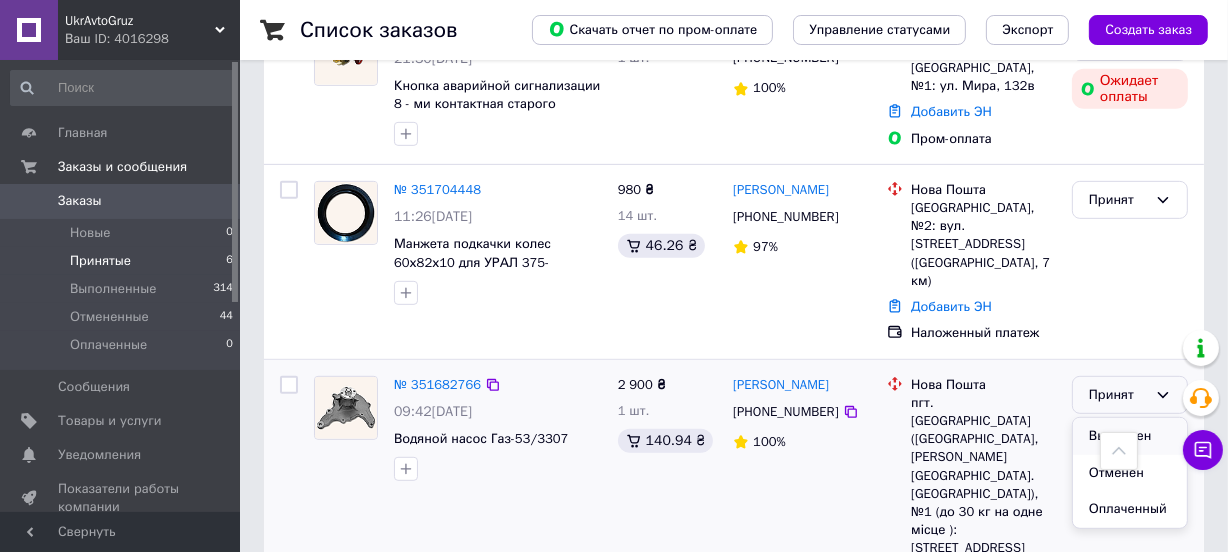 click on "Выполнен" at bounding box center (1130, 436) 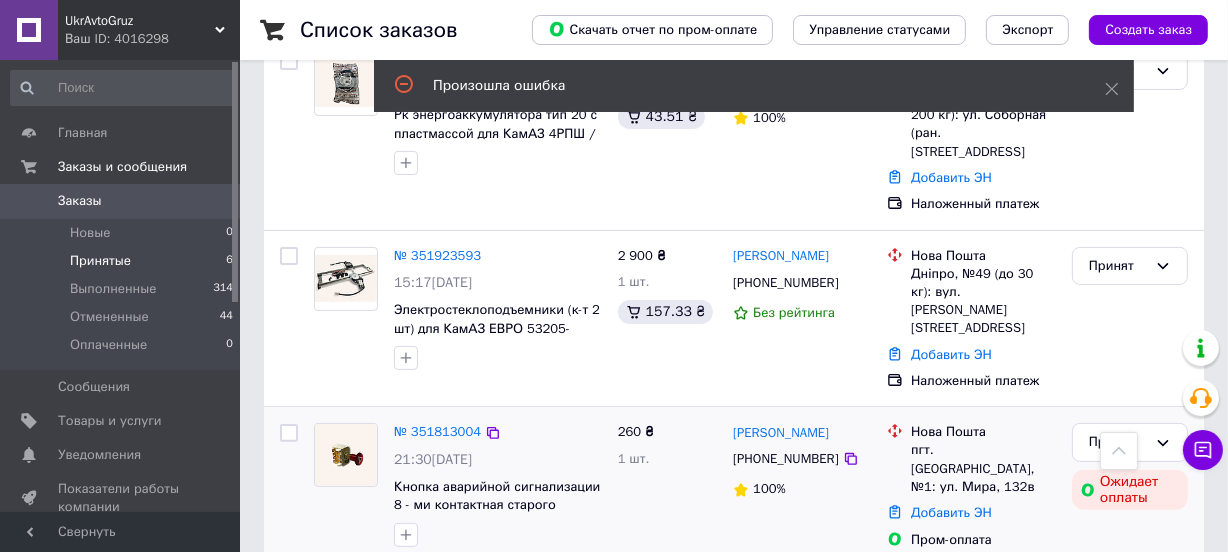 scroll, scrollTop: 357, scrollLeft: 0, axis: vertical 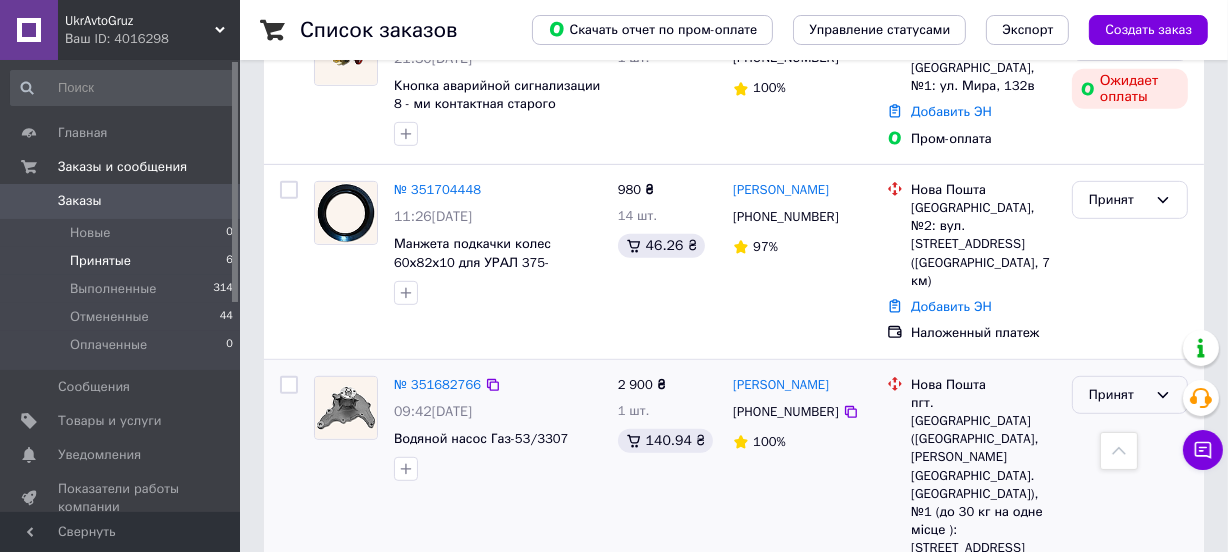click on "Принят" at bounding box center (1118, 395) 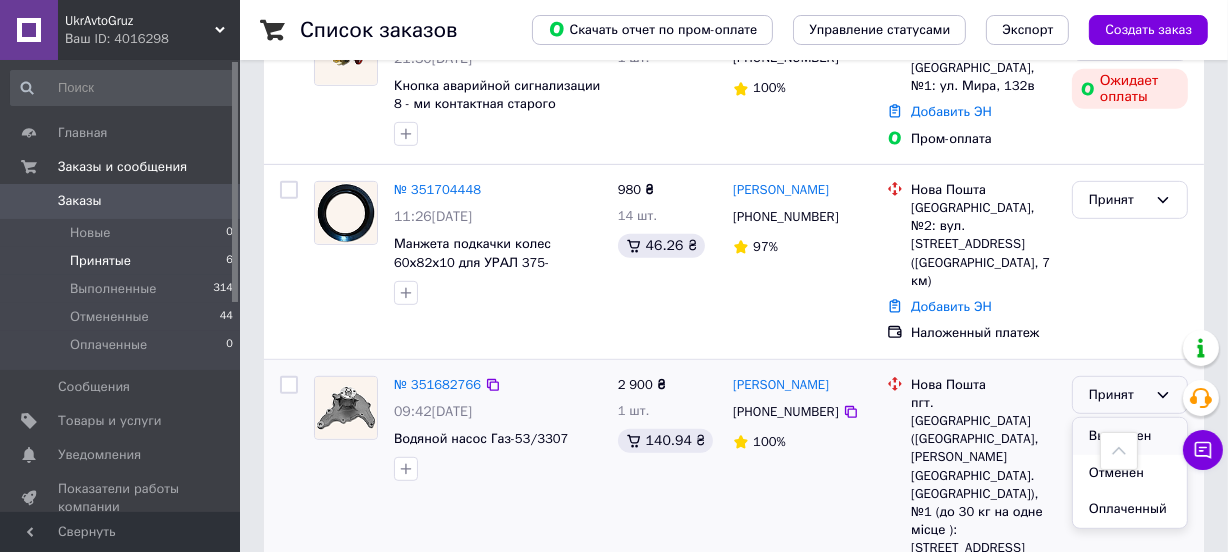 click on "Выполнен" at bounding box center [1130, 436] 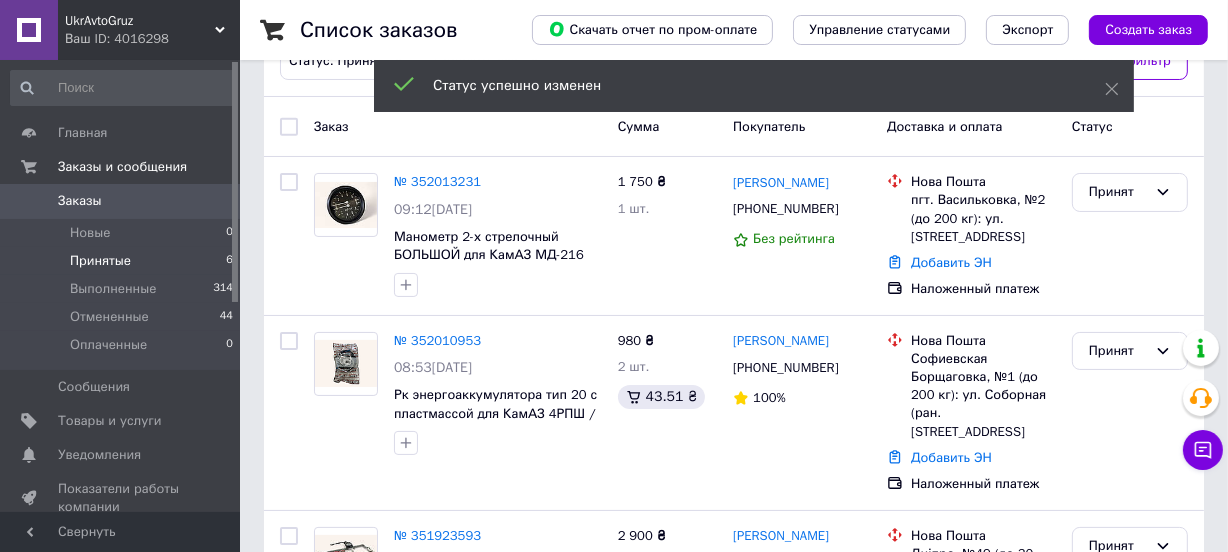 scroll, scrollTop: 0, scrollLeft: 0, axis: both 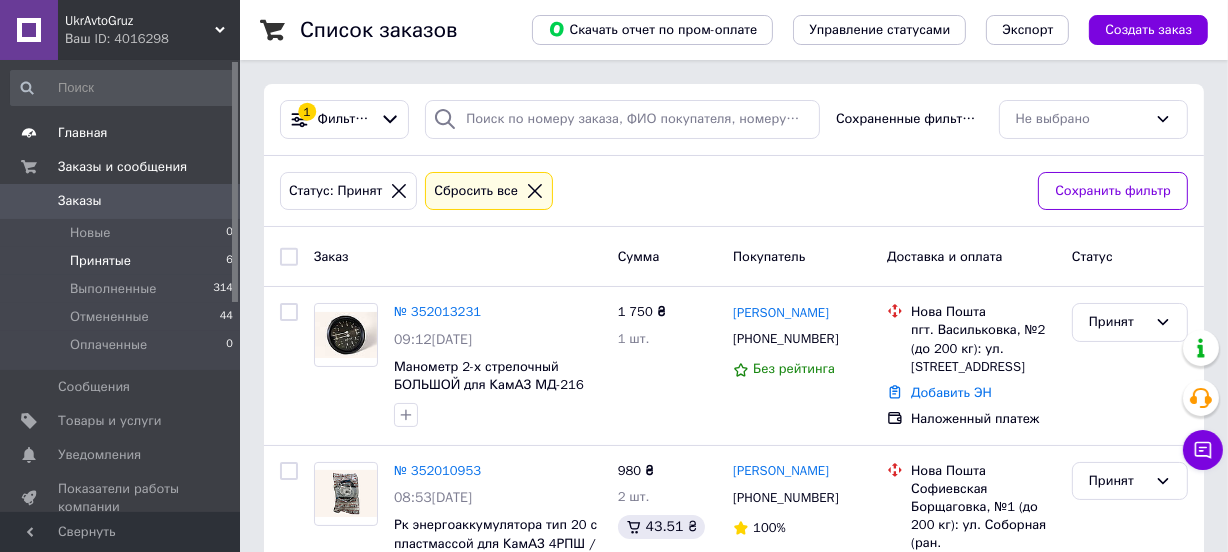 click on "Главная" at bounding box center (83, 133) 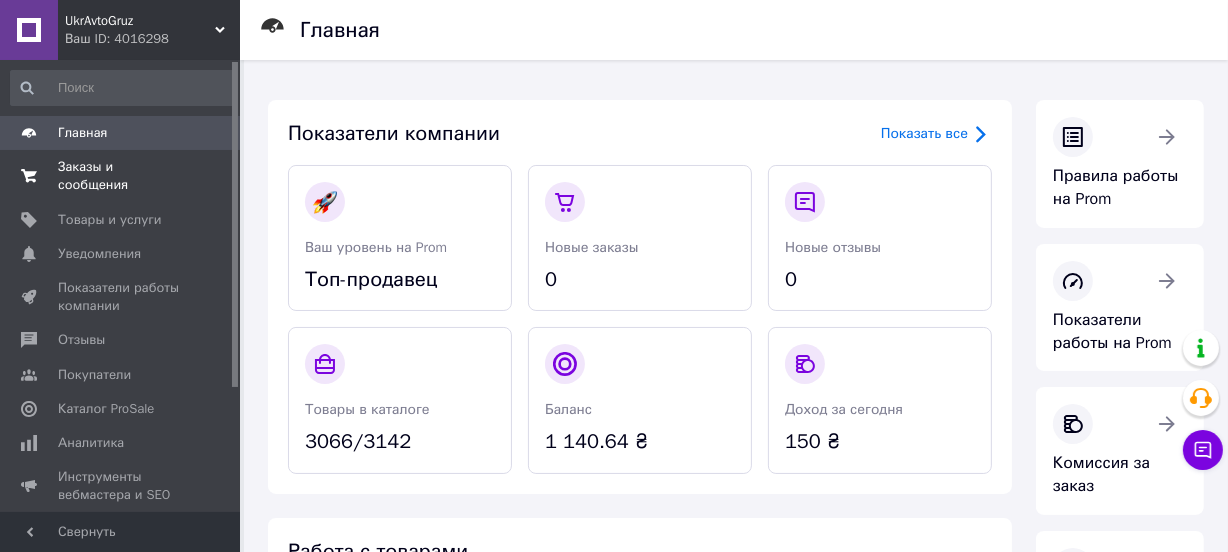 click on "Заказы и сообщения" at bounding box center (121, 176) 